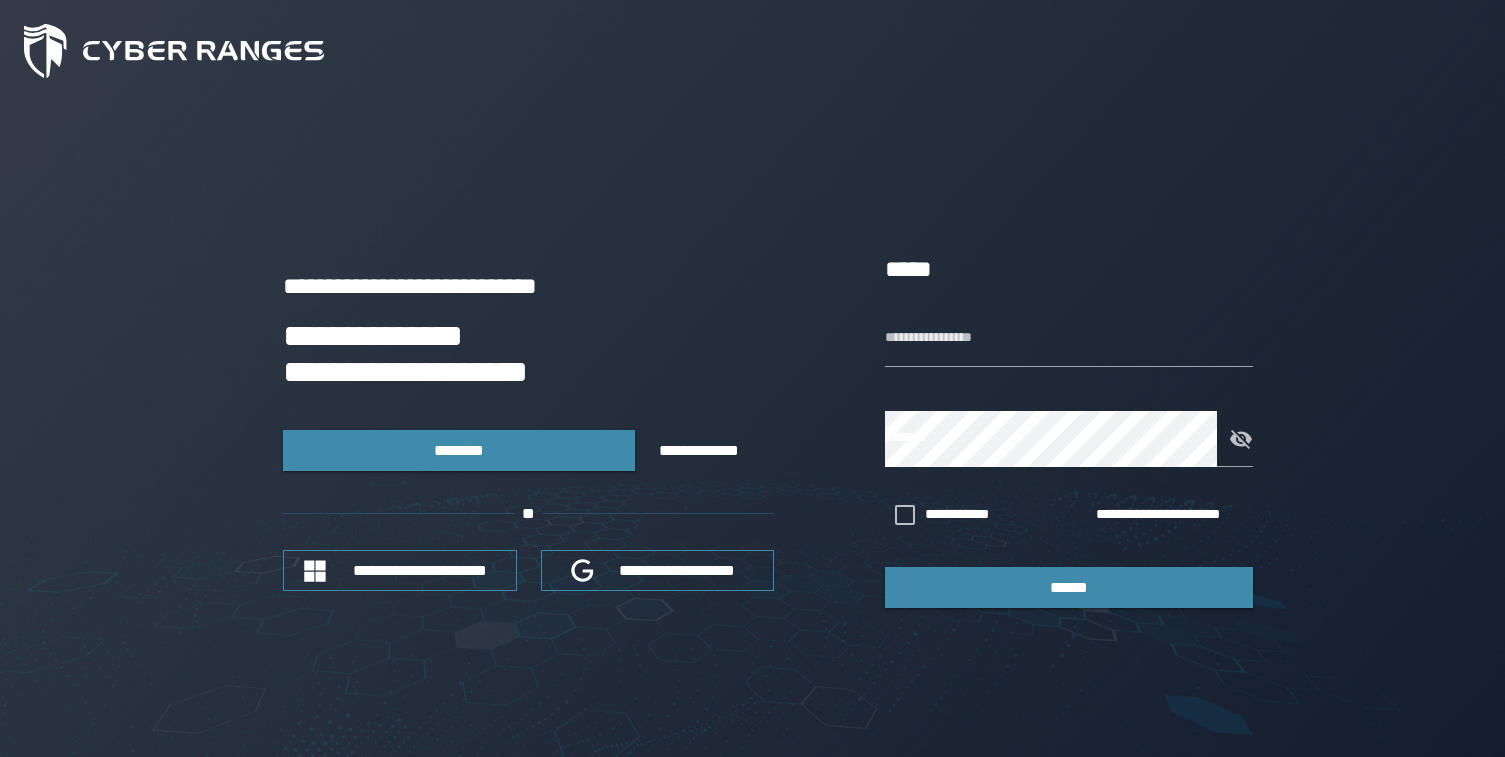 scroll, scrollTop: 0, scrollLeft: 0, axis: both 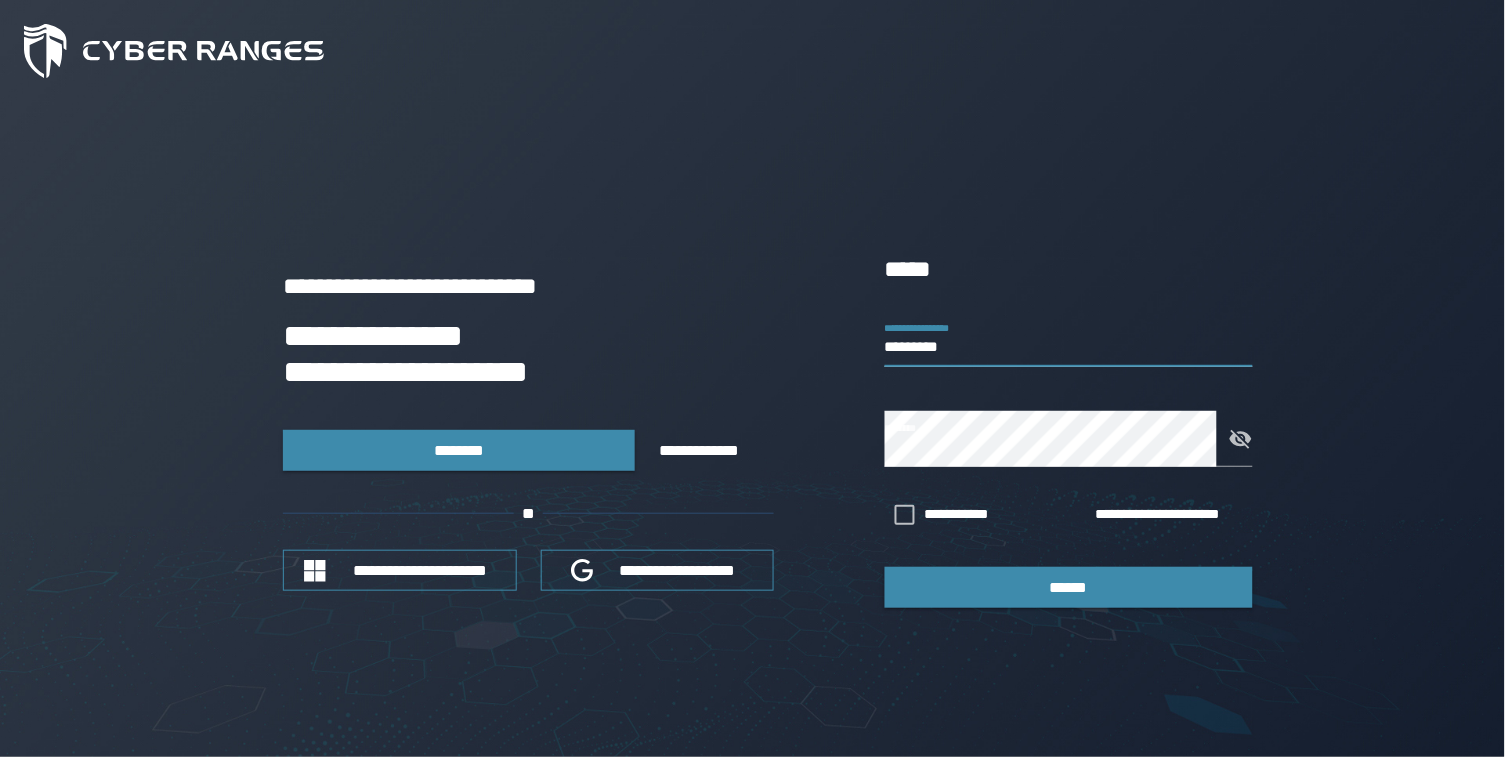 click on "*********" at bounding box center [1069, 339] 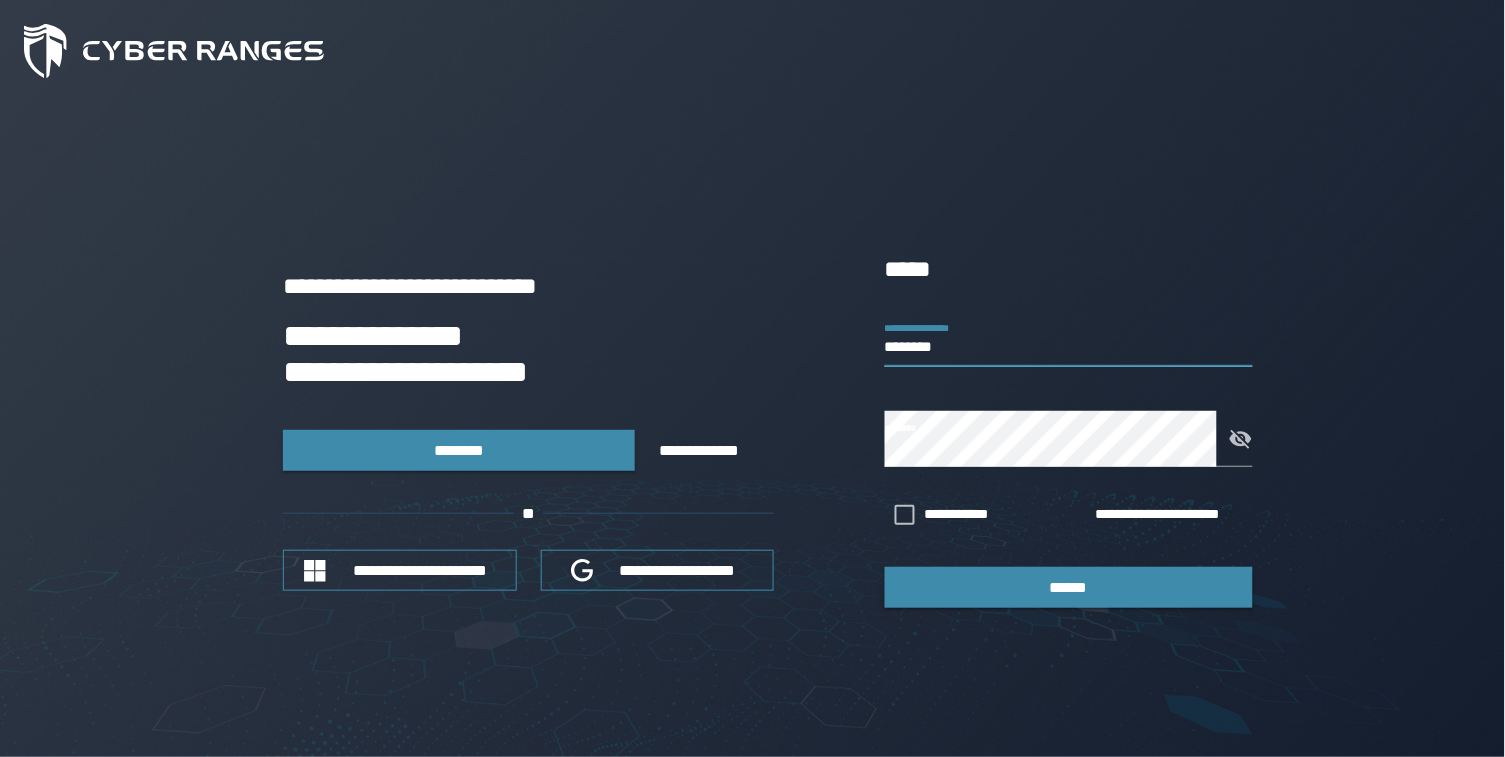 click on "********" at bounding box center [1069, 339] 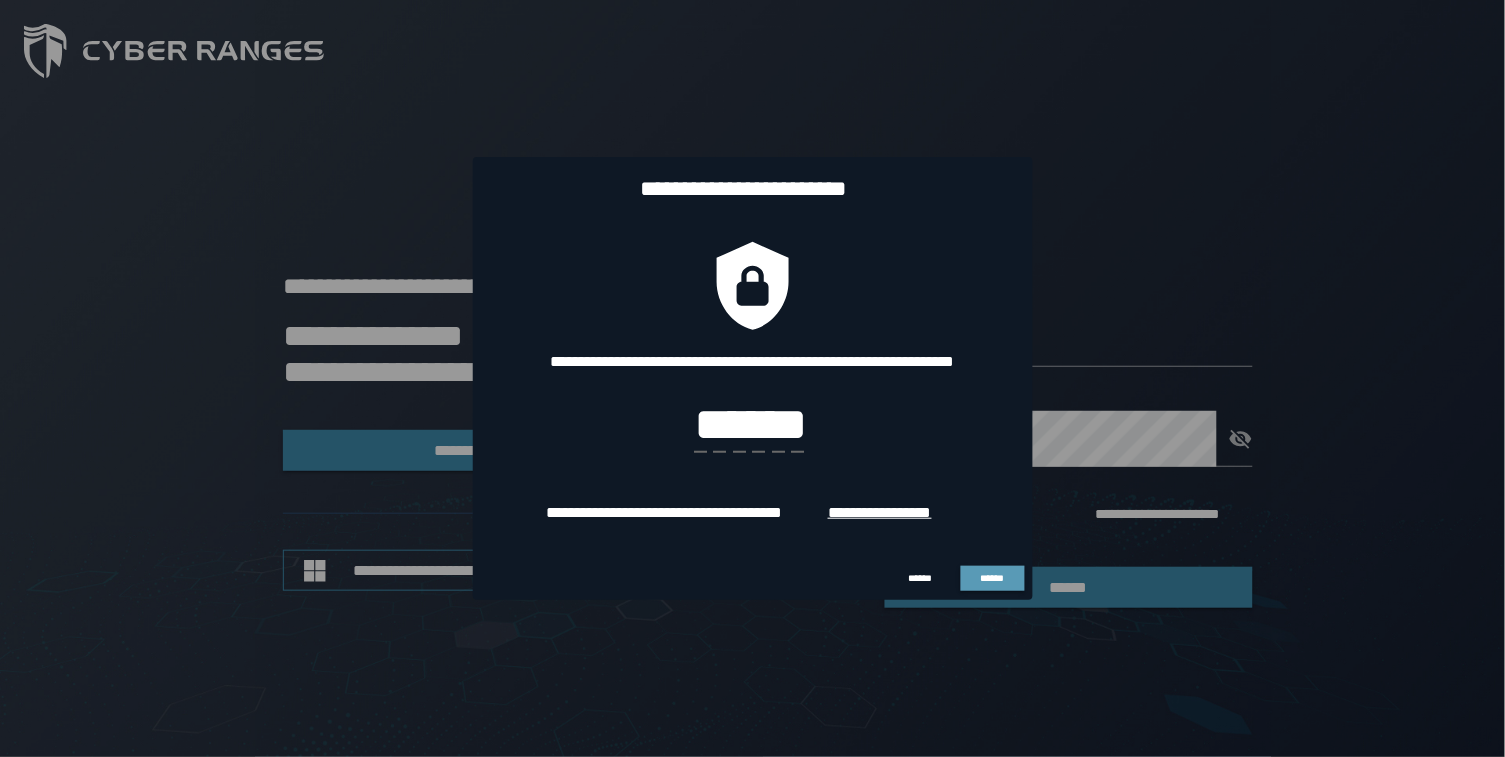 type on "******" 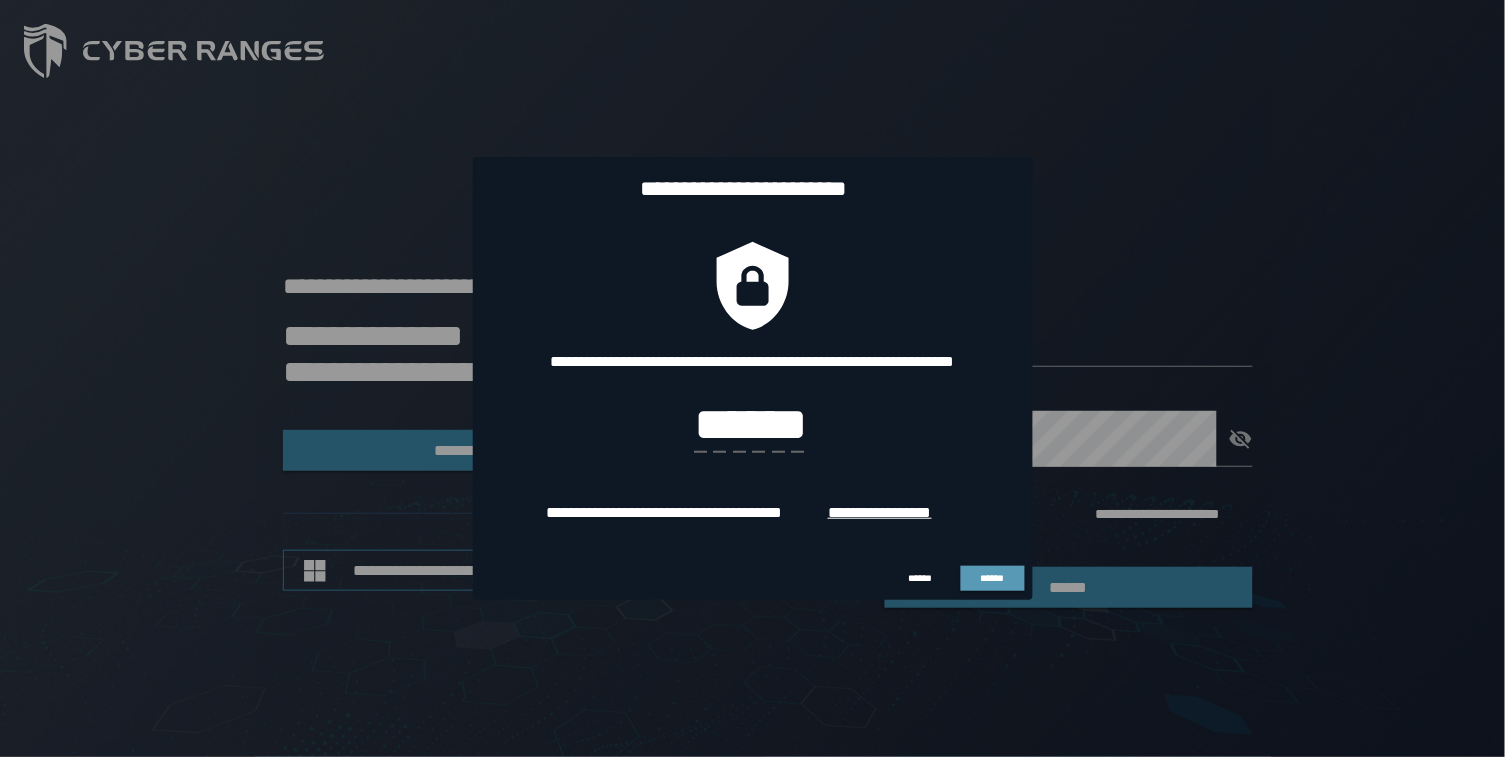 click on "******" at bounding box center [992, 579] 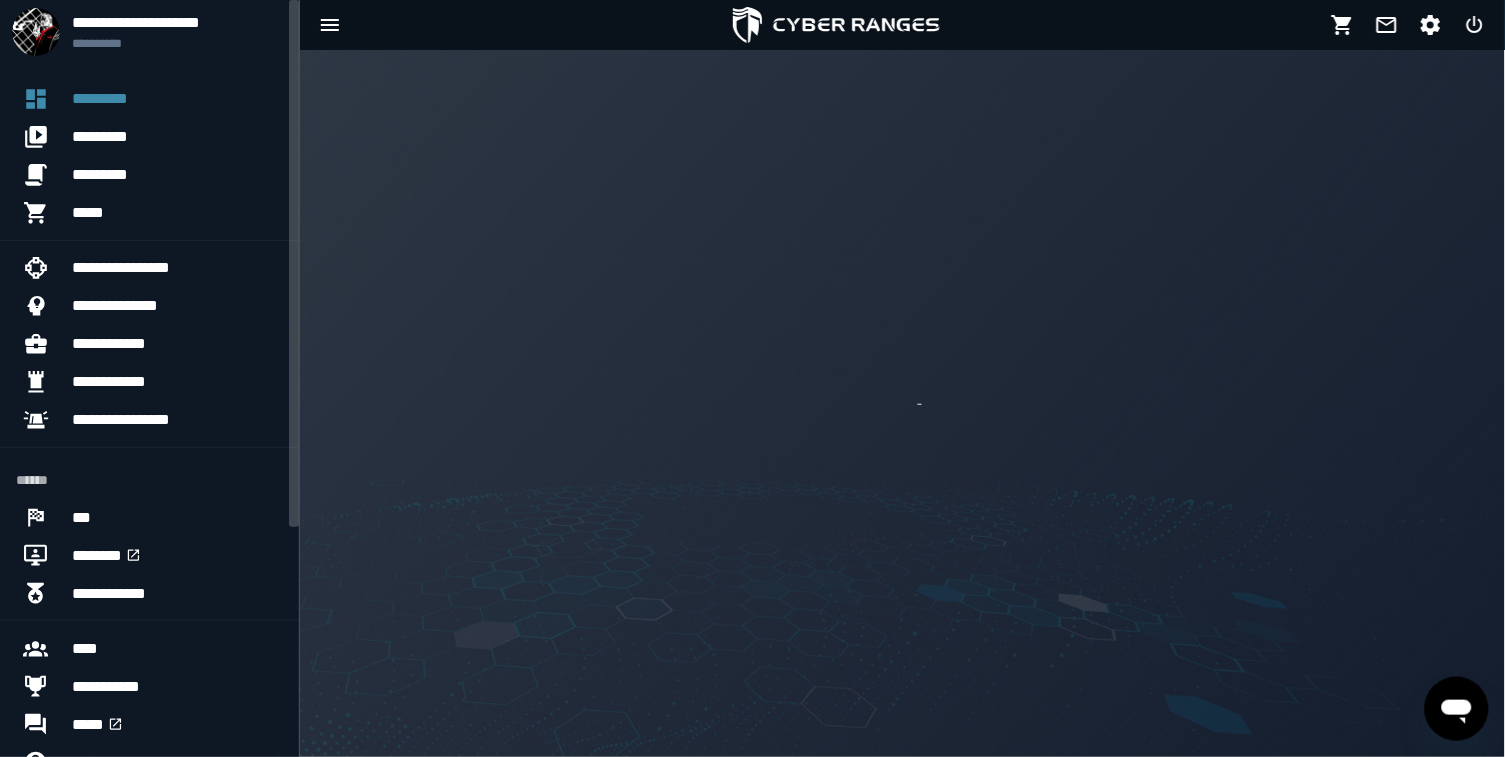 scroll, scrollTop: 0, scrollLeft: 0, axis: both 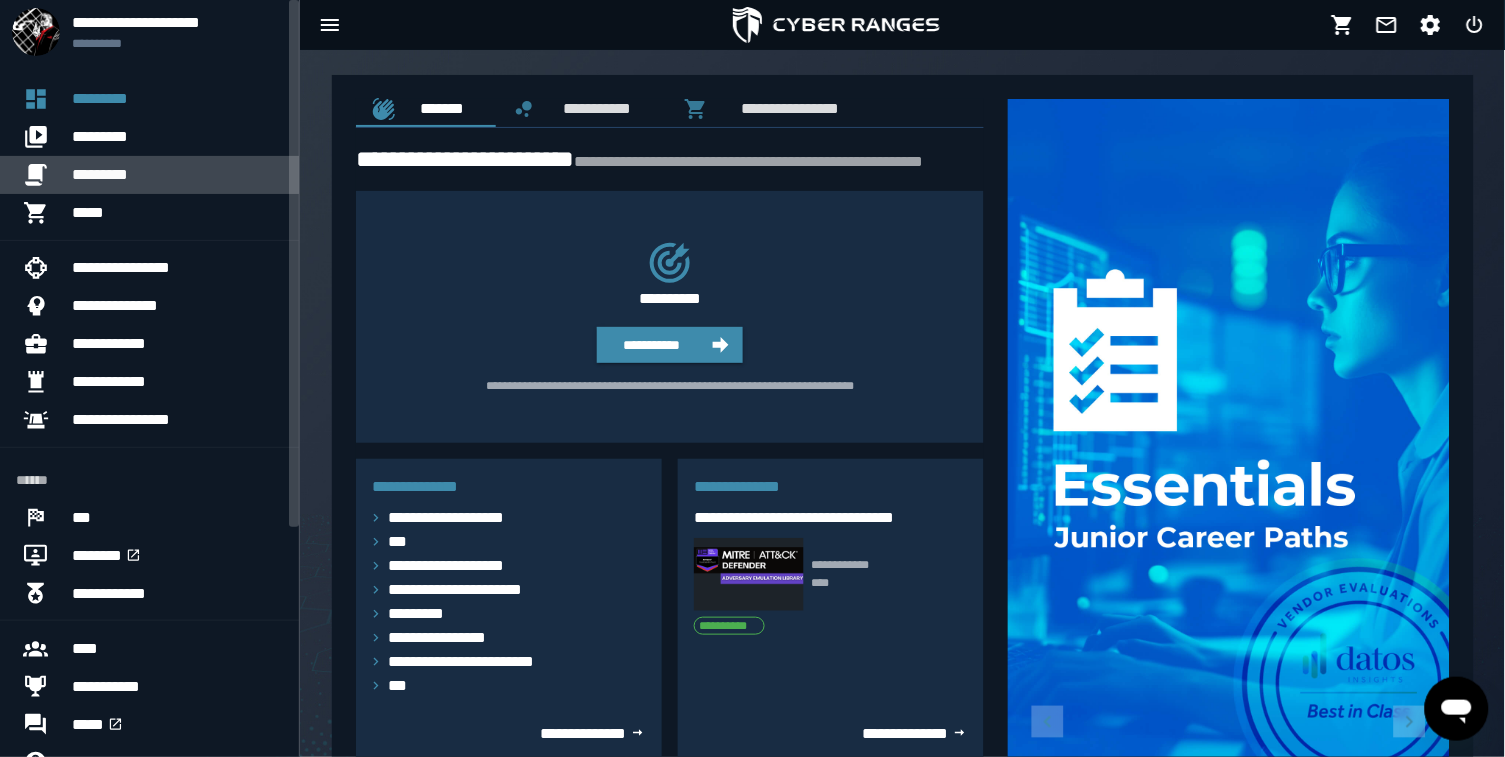 click on "*********" at bounding box center (177, 175) 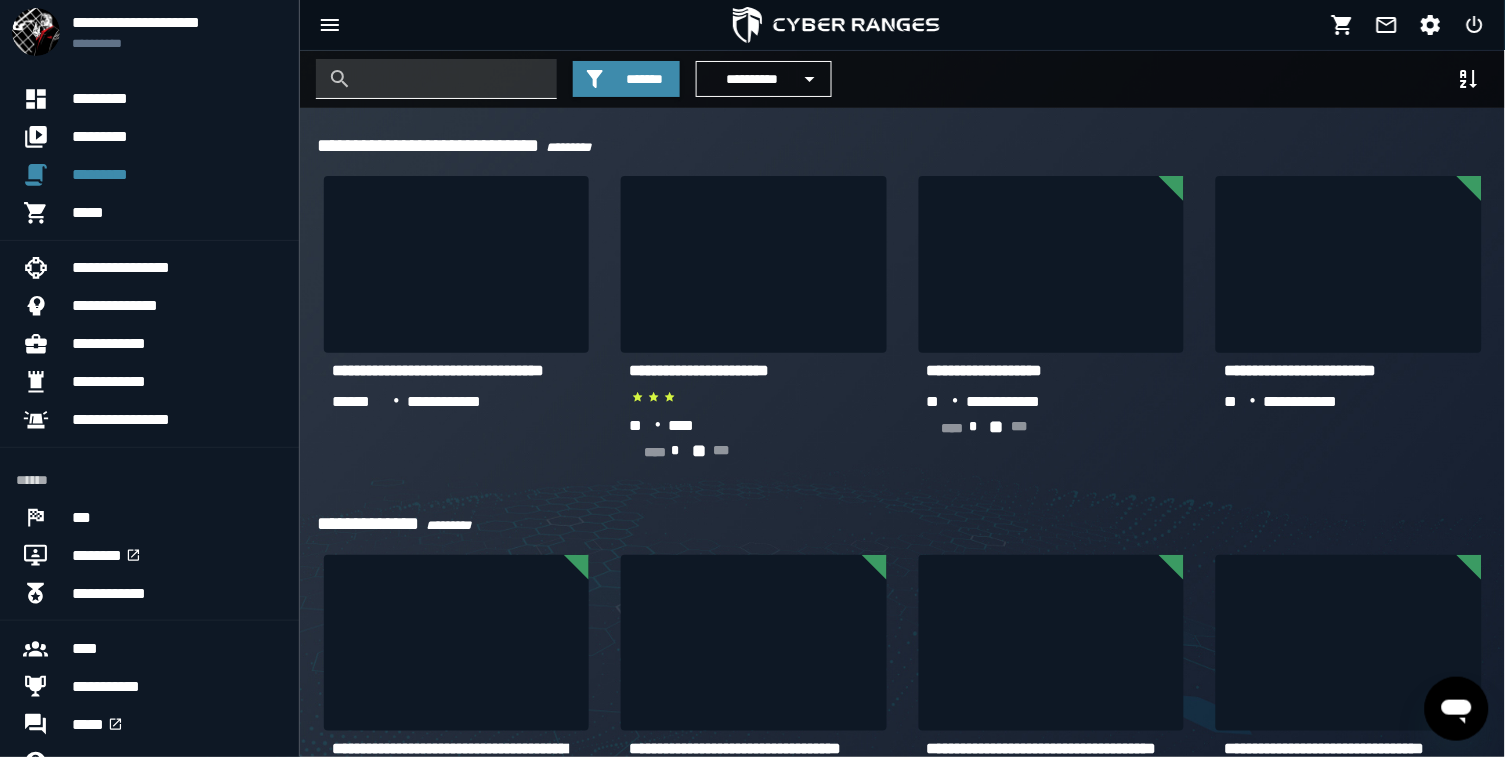click at bounding box center [451, 79] 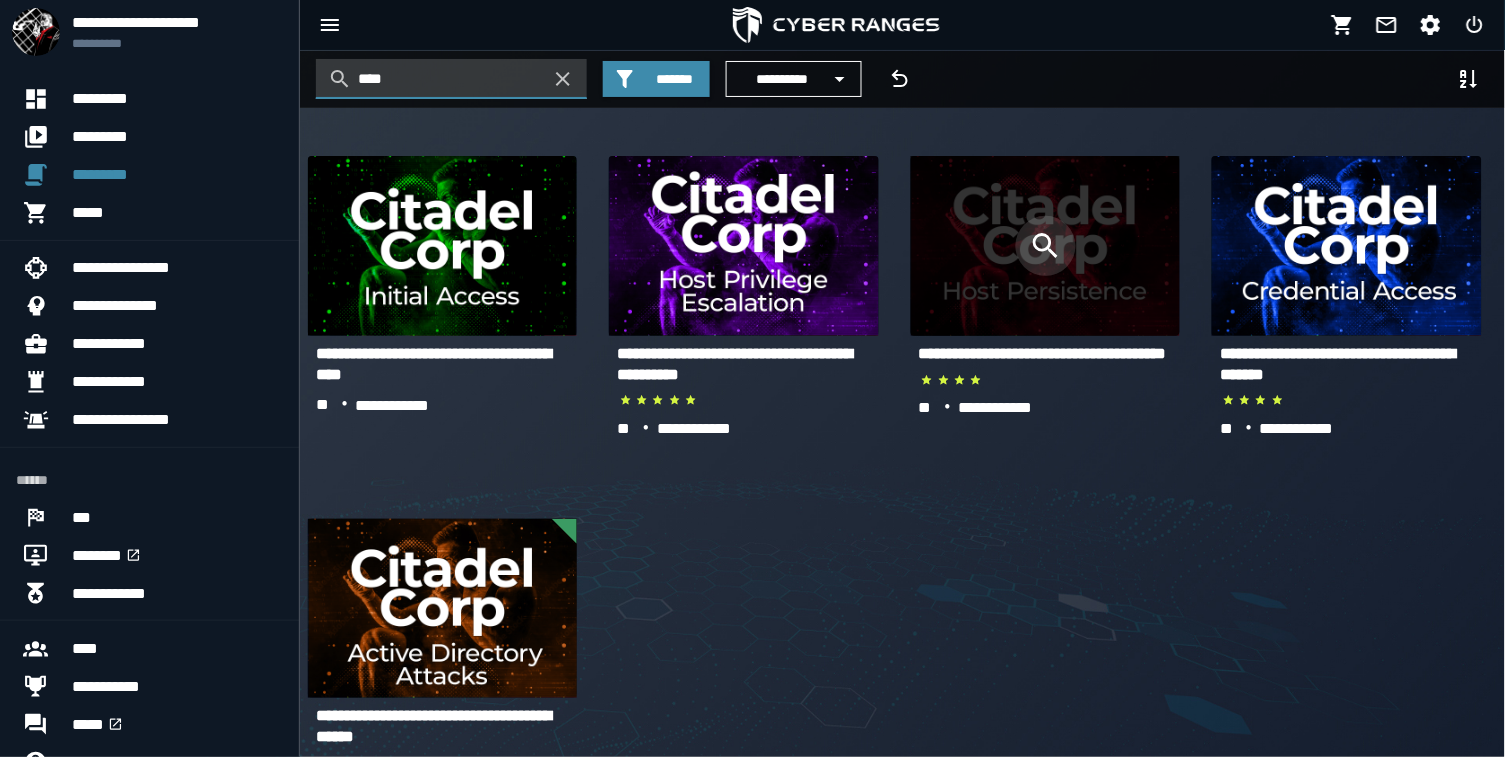 type on "****" 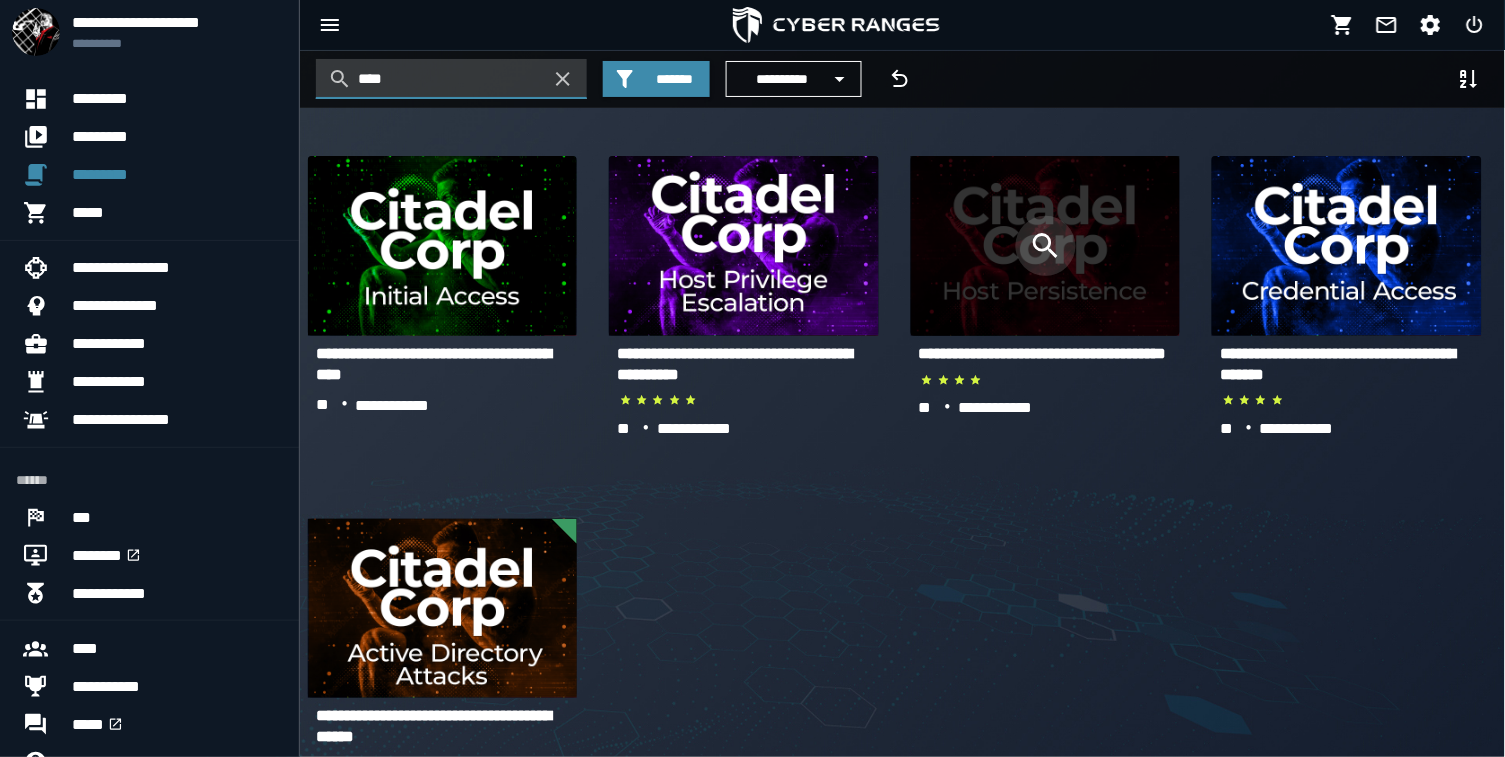 click 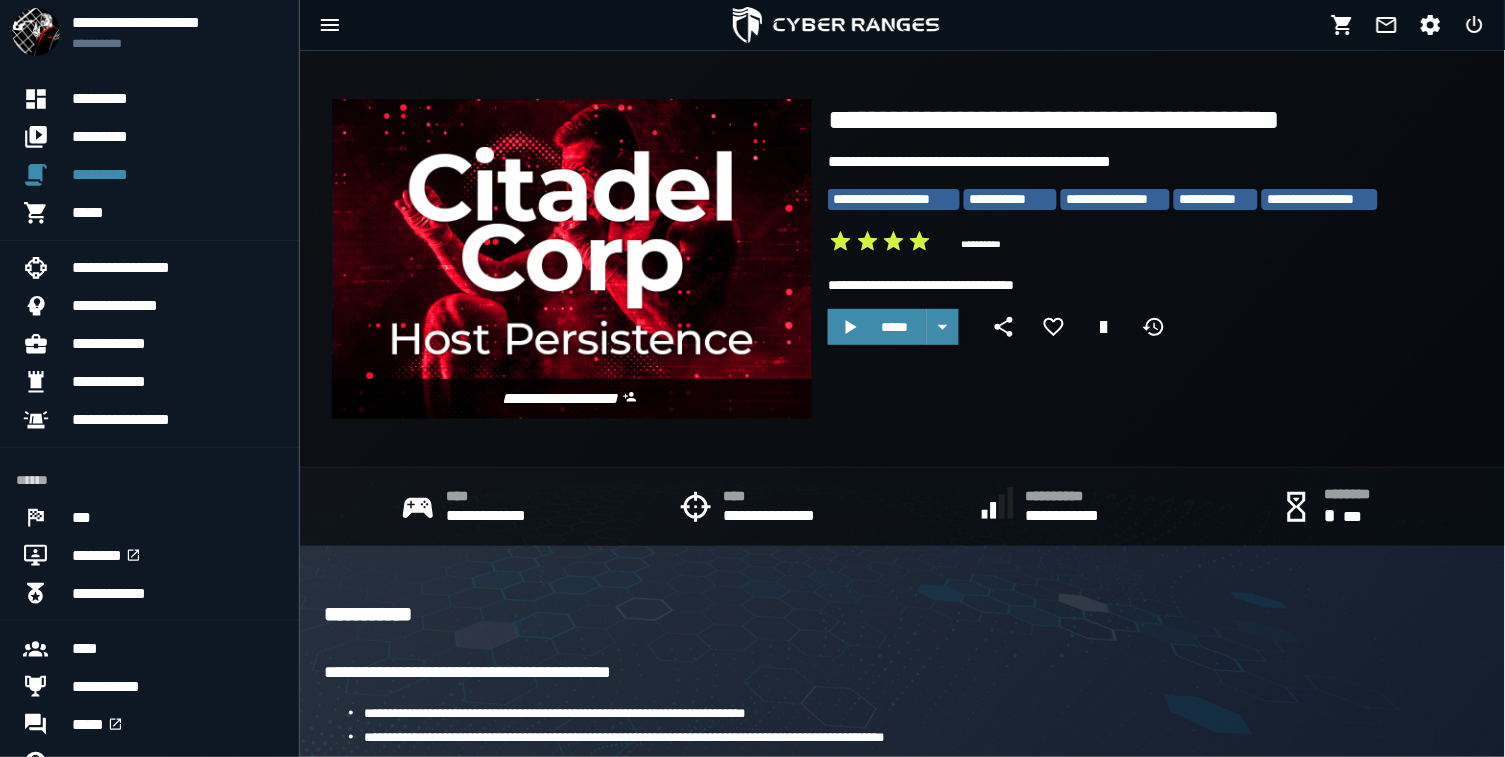 scroll, scrollTop: 8, scrollLeft: 0, axis: vertical 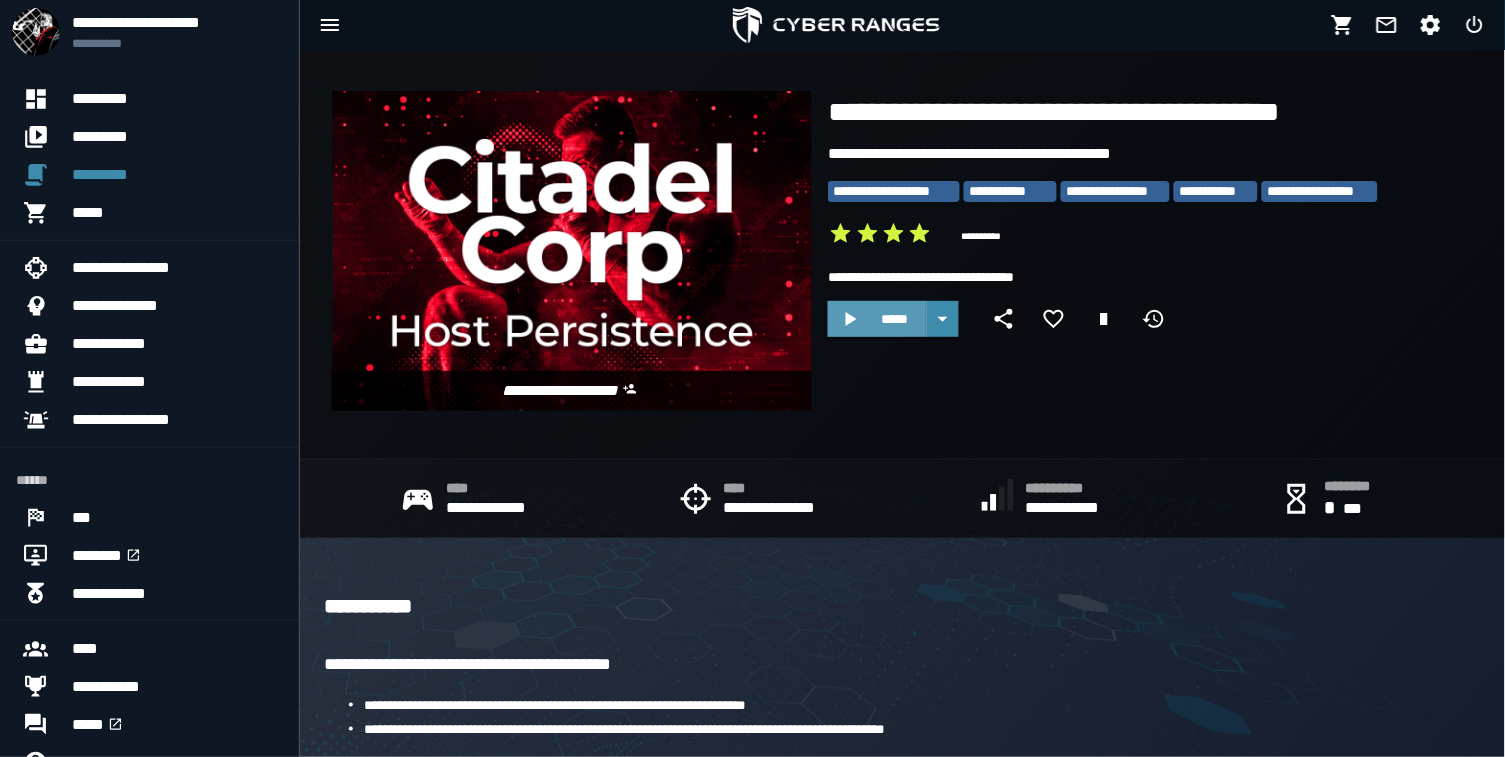 click on "*****" at bounding box center (895, 319) 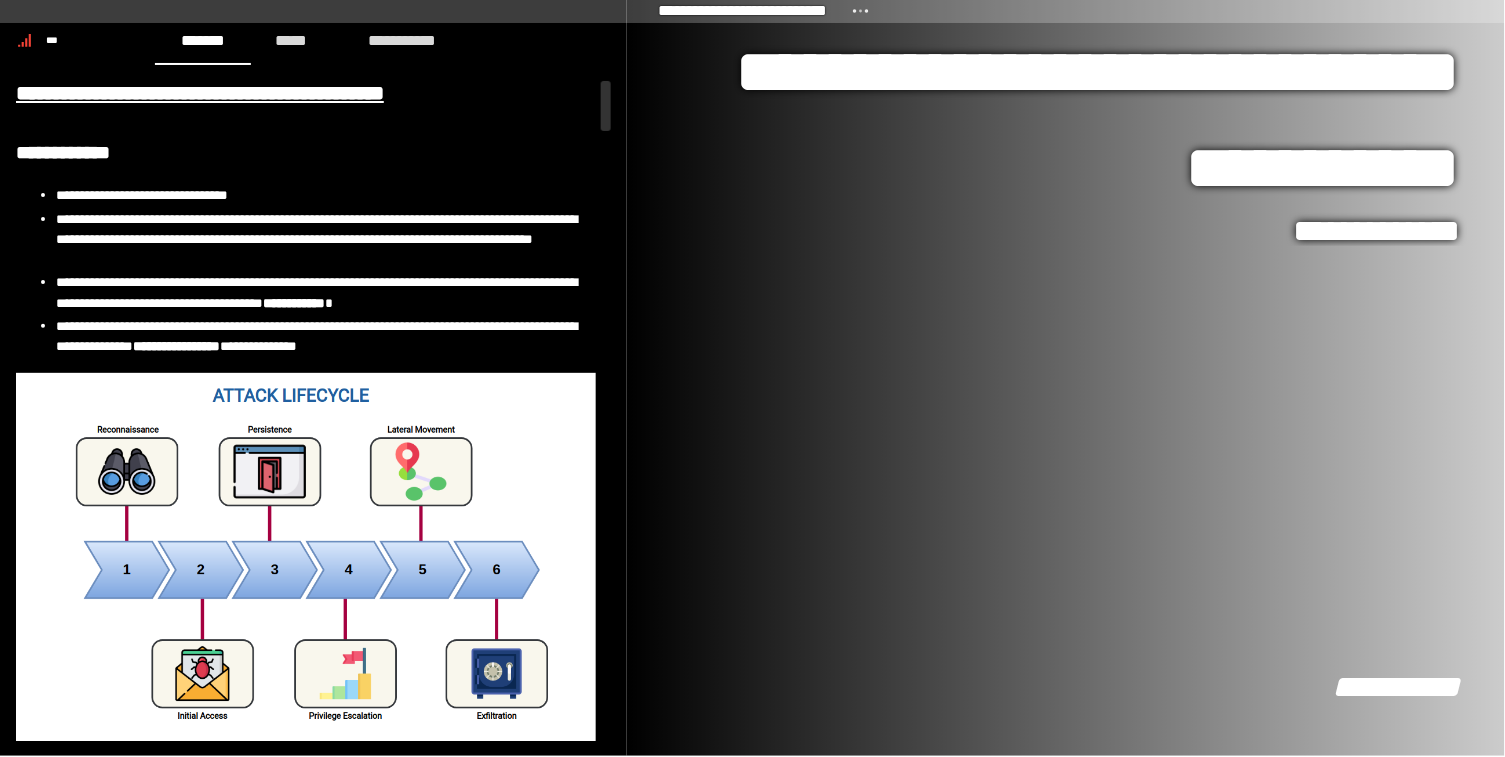 scroll, scrollTop: 0, scrollLeft: 0, axis: both 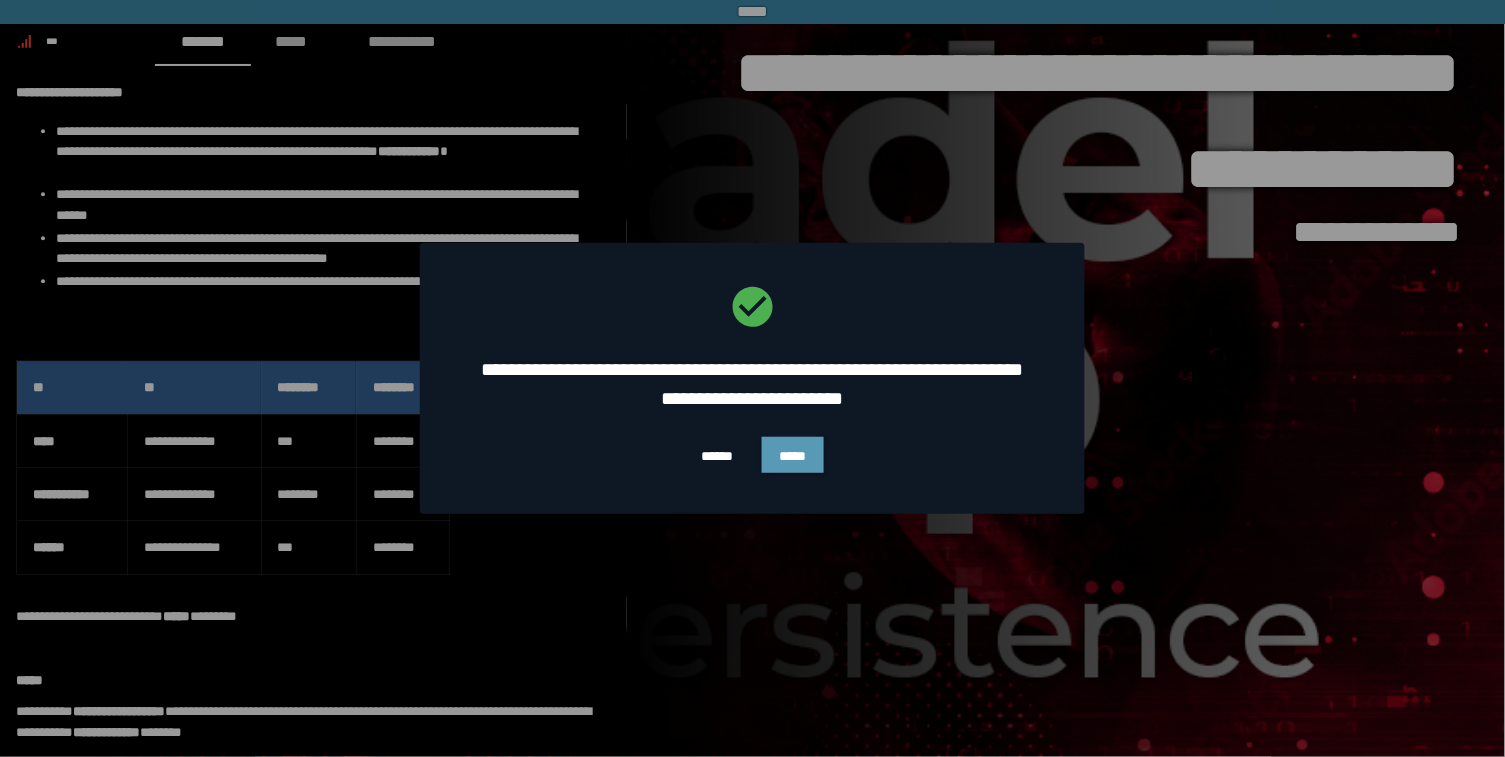 click on "*****" at bounding box center [793, 456] 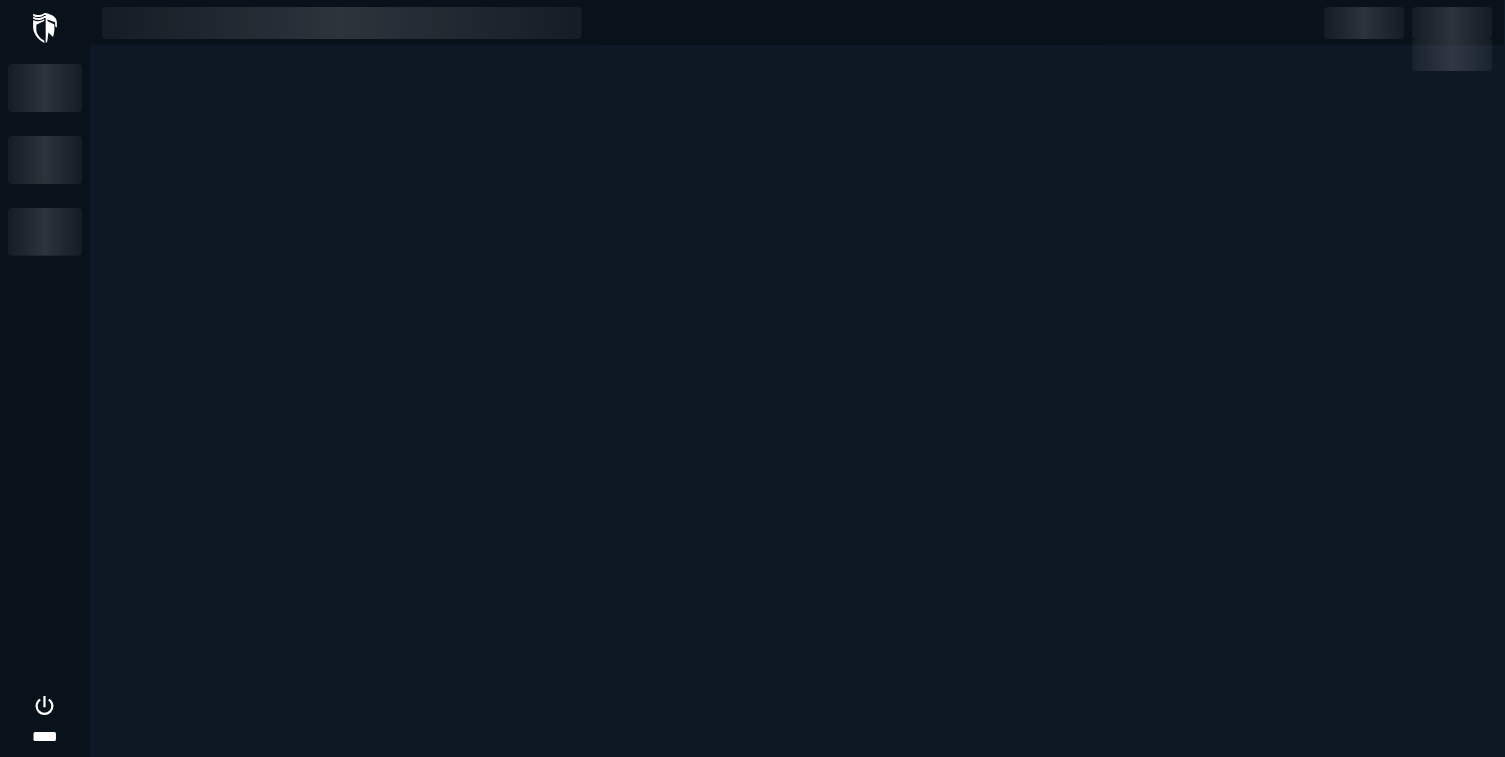 click on "****" at bounding box center (753, 379) 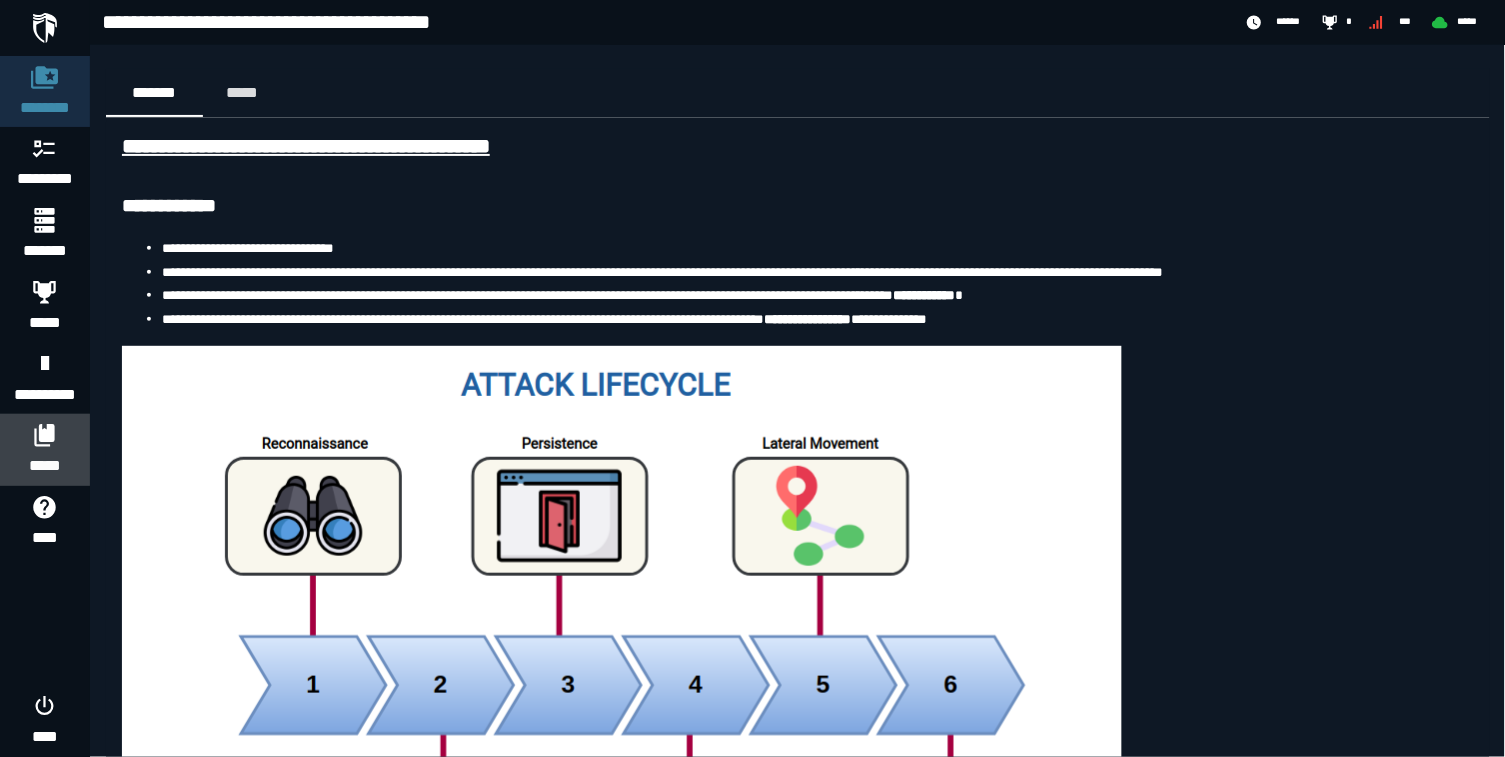 click on "*****" at bounding box center (45, 466) 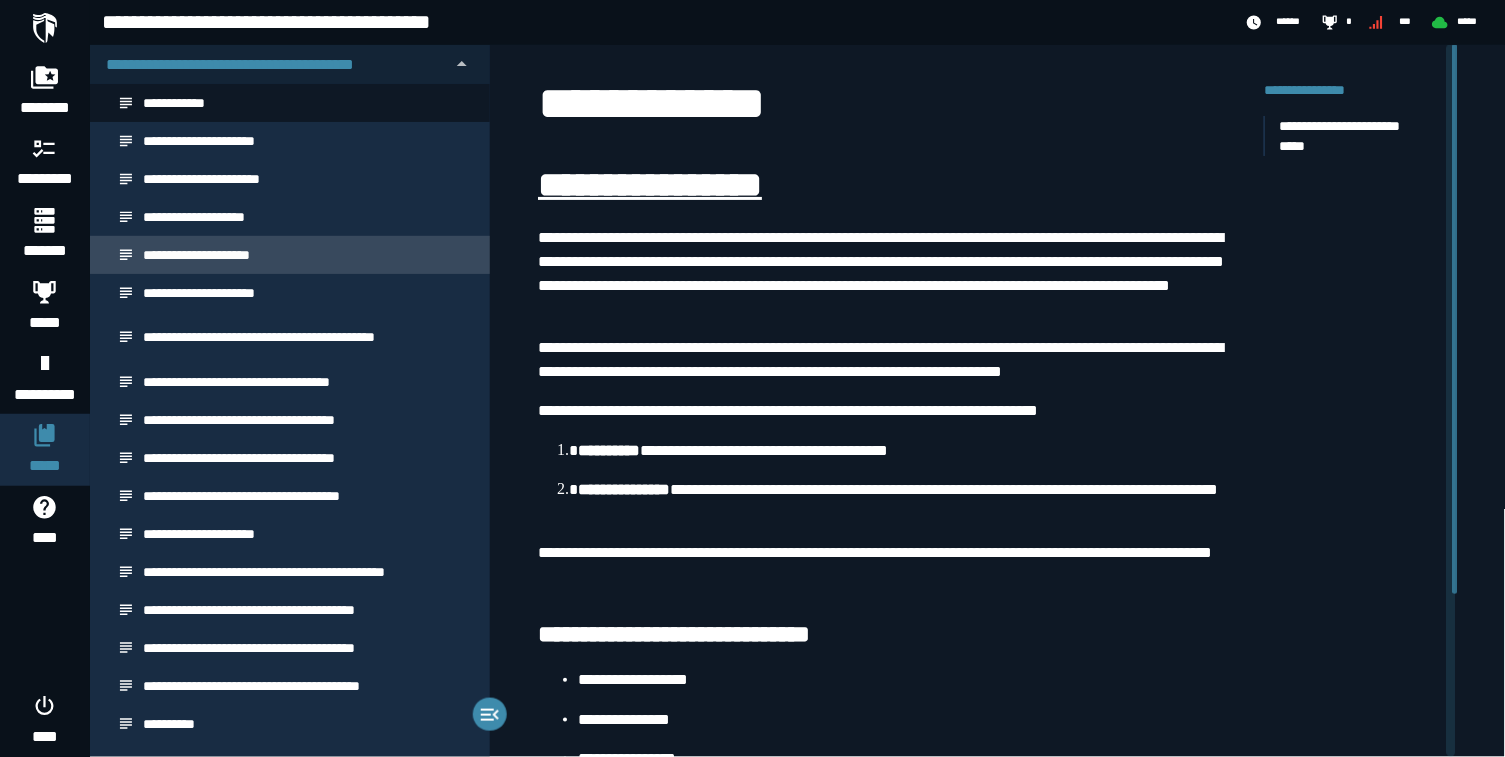 scroll, scrollTop: 0, scrollLeft: 0, axis: both 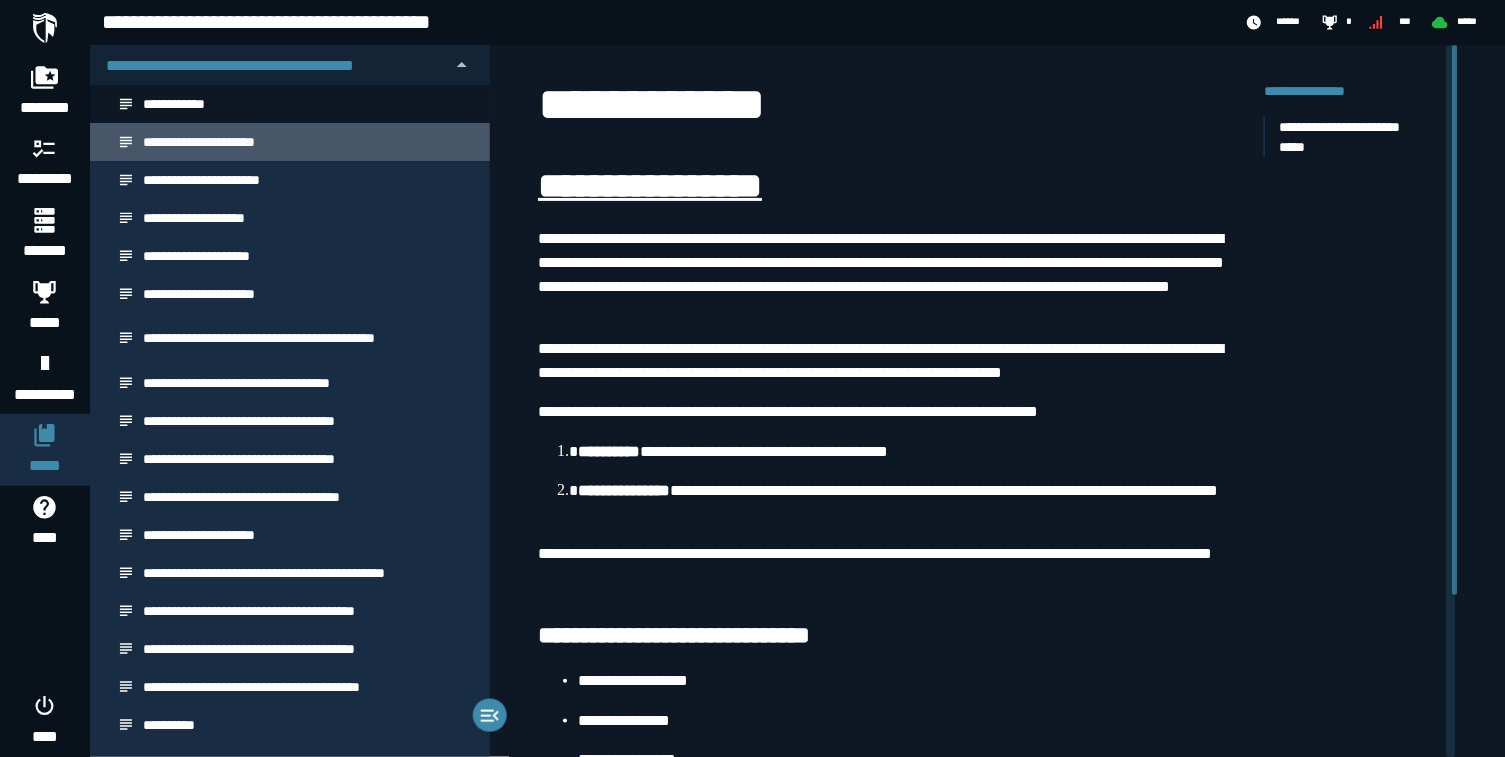 click on "**********" at bounding box center (226, 142) 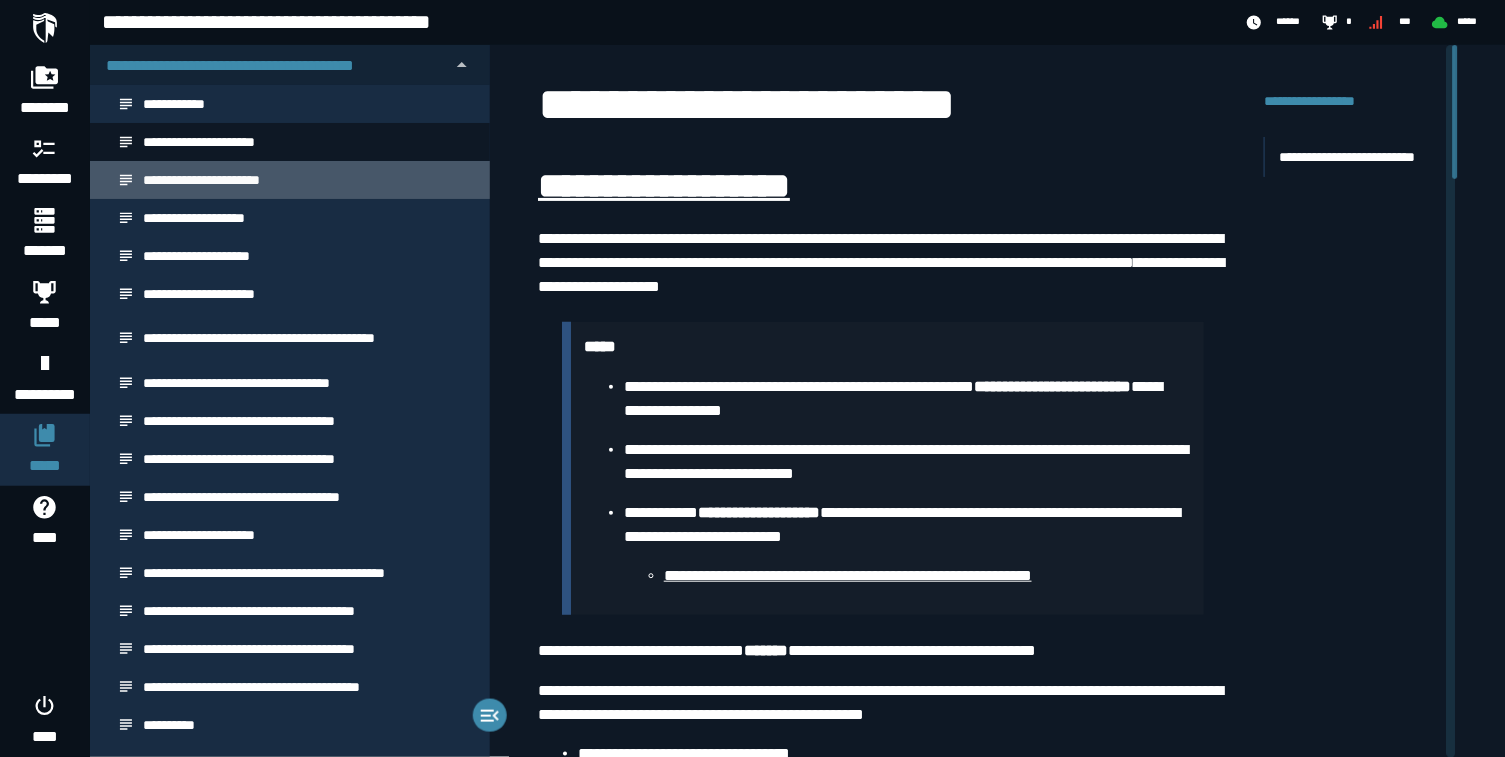 click on "**********" at bounding box center [230, 180] 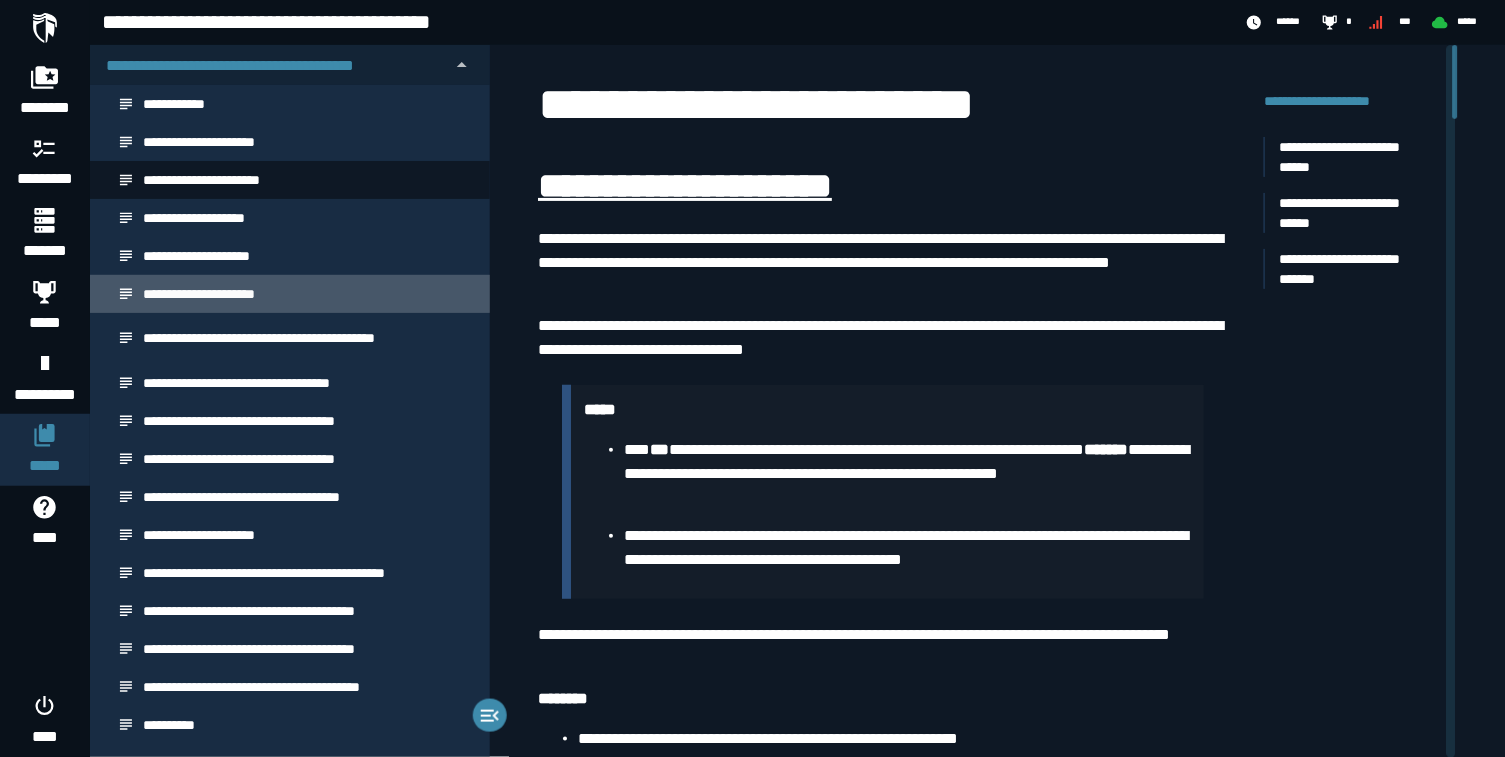 click on "**********" at bounding box center (227, 294) 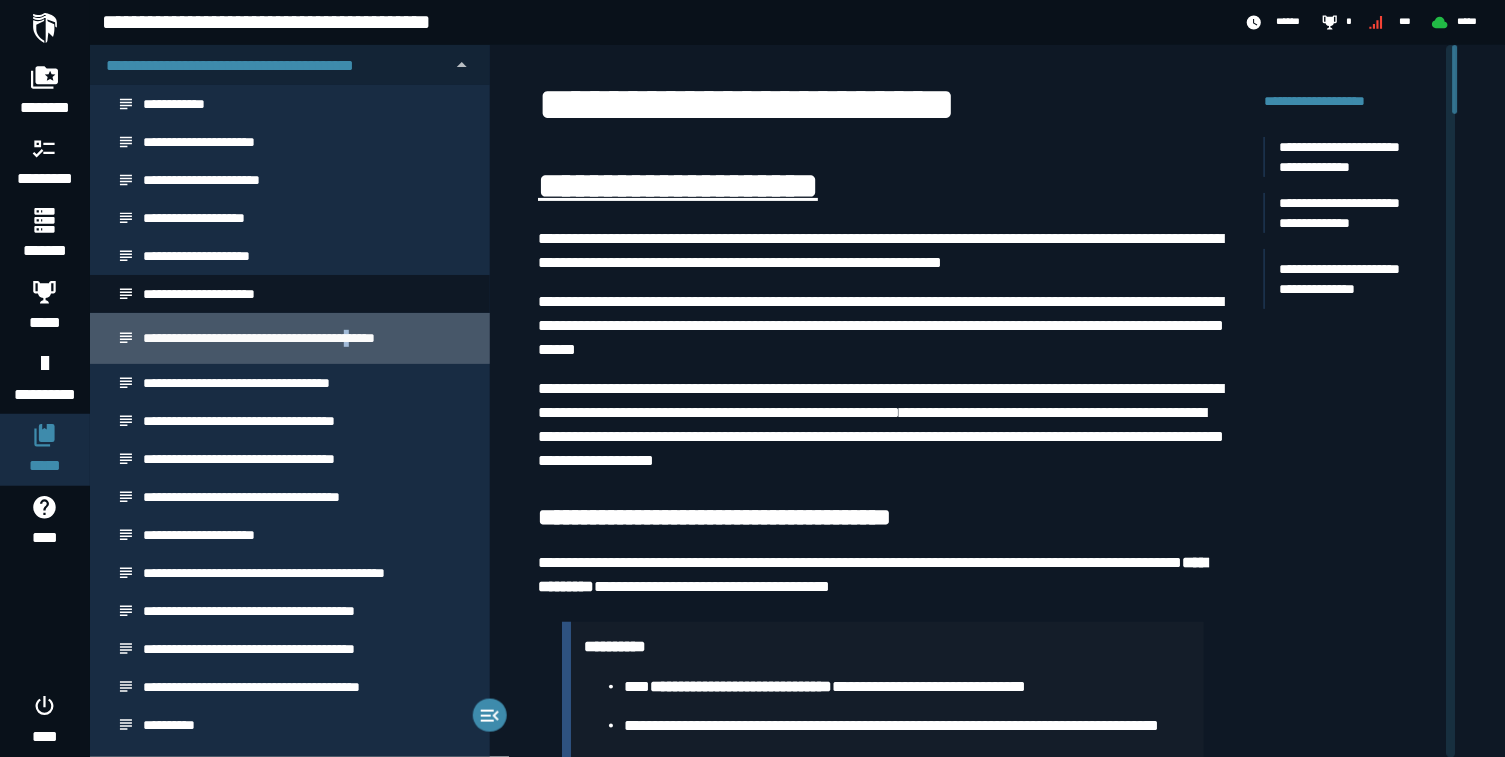 click on "**********" at bounding box center (308, 338) 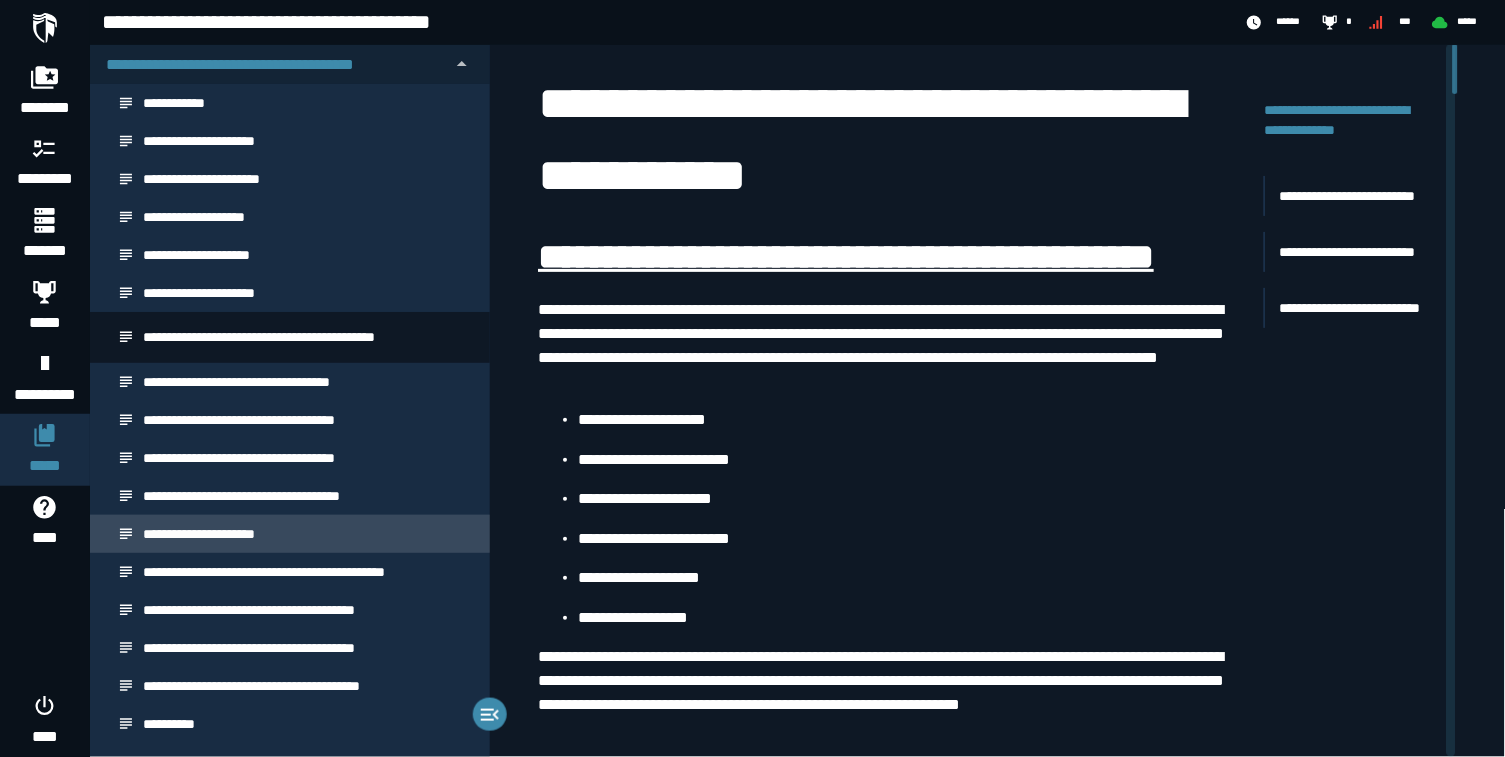 scroll, scrollTop: 0, scrollLeft: 0, axis: both 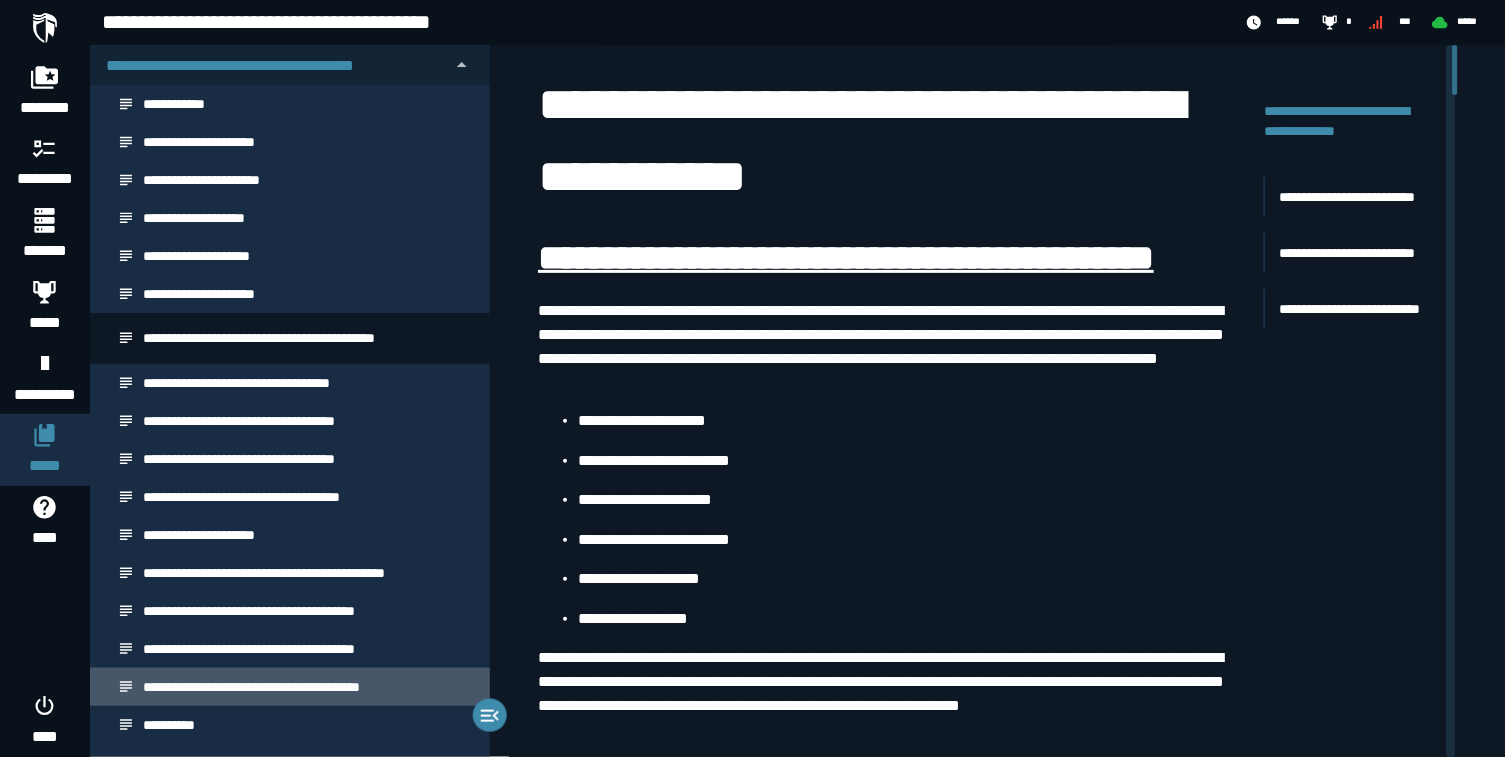 click on "**********" at bounding box center (287, 687) 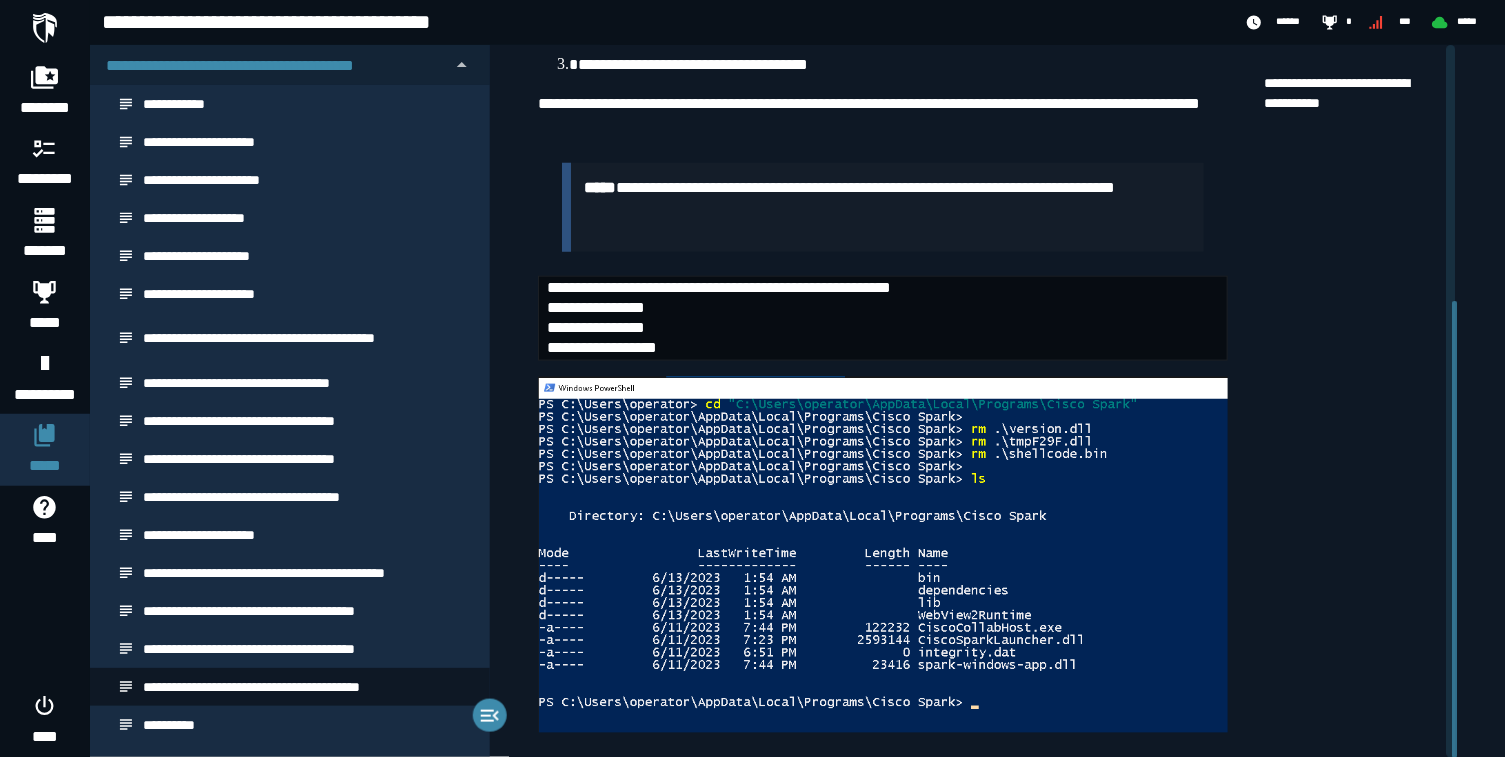 scroll, scrollTop: 398, scrollLeft: 0, axis: vertical 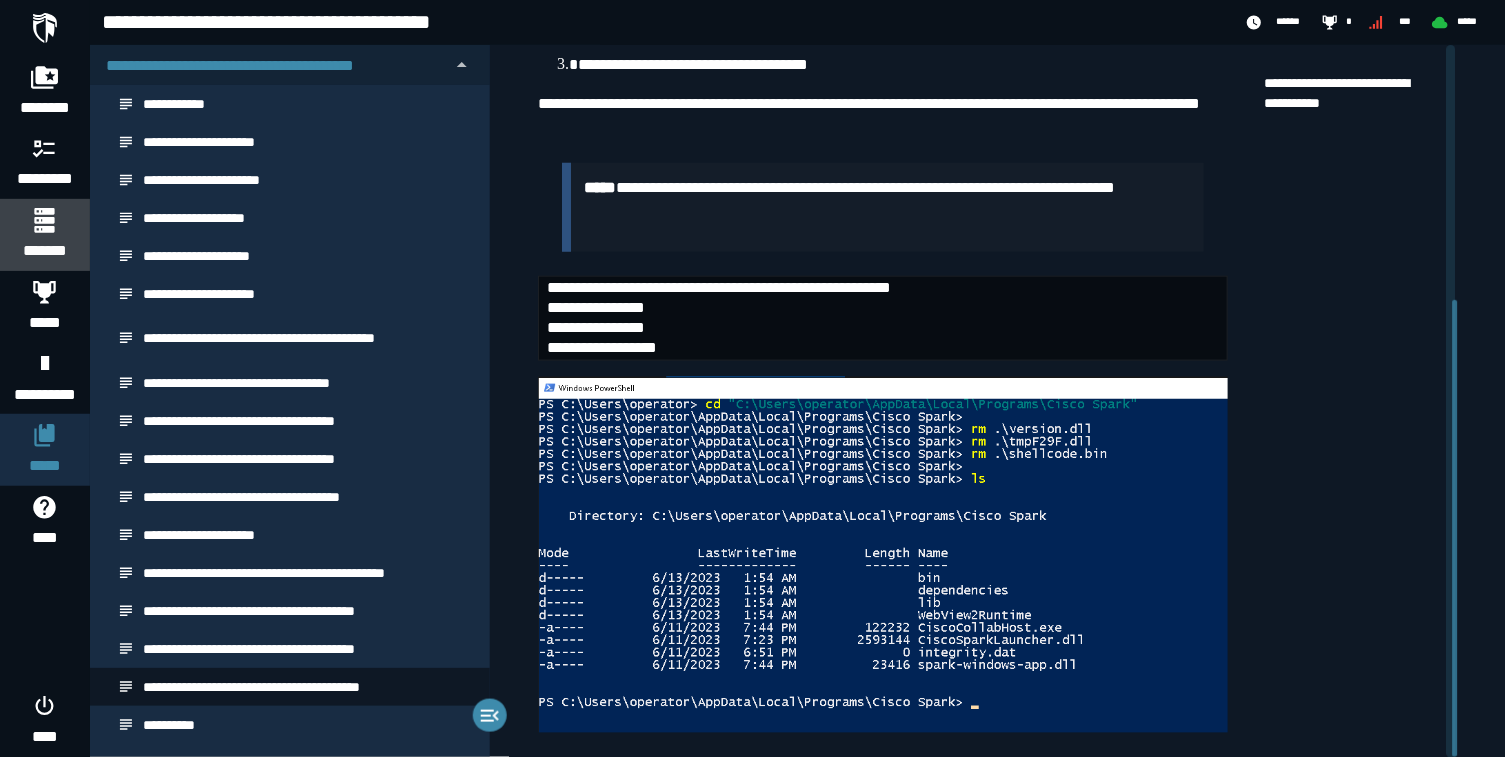 click 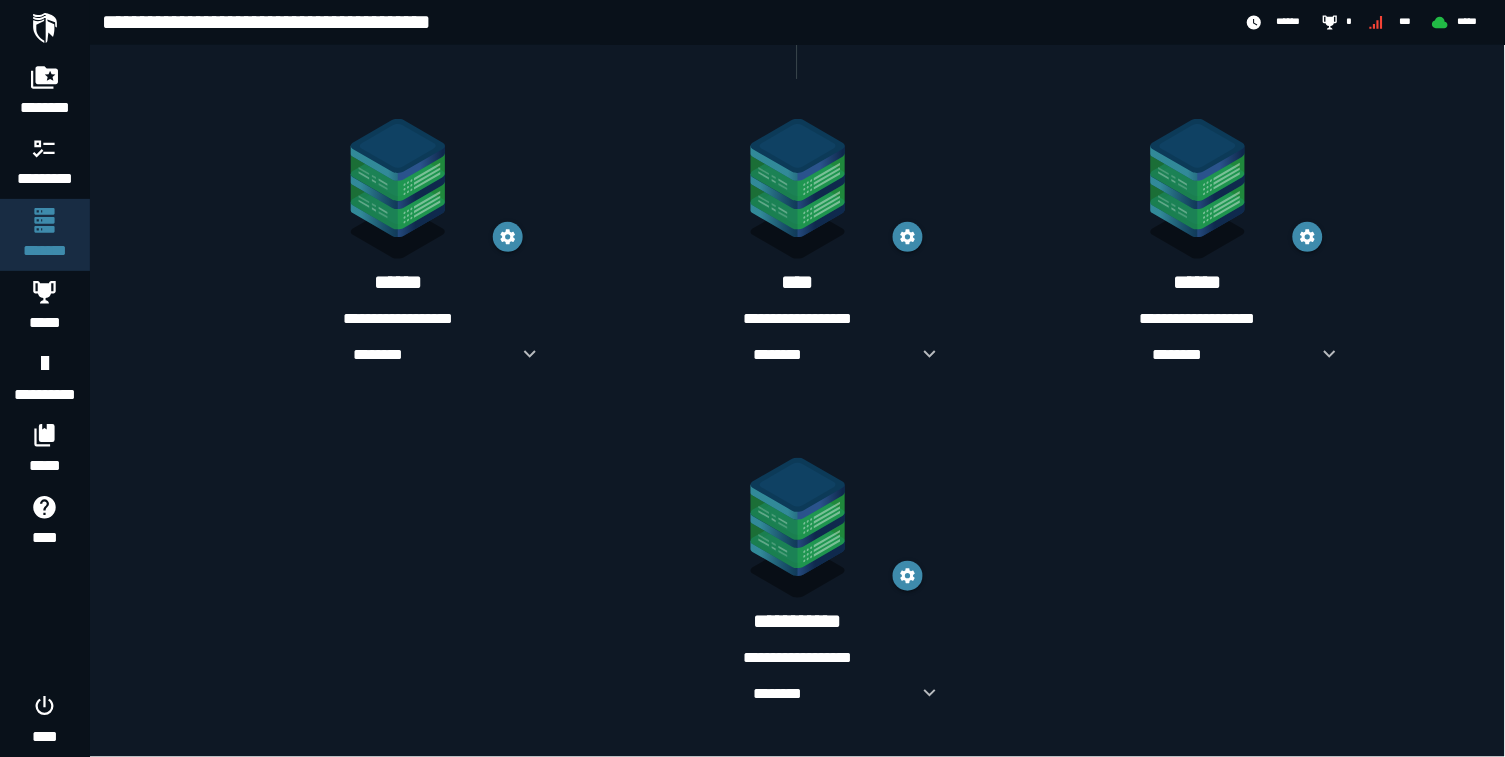 scroll, scrollTop: 265, scrollLeft: 0, axis: vertical 